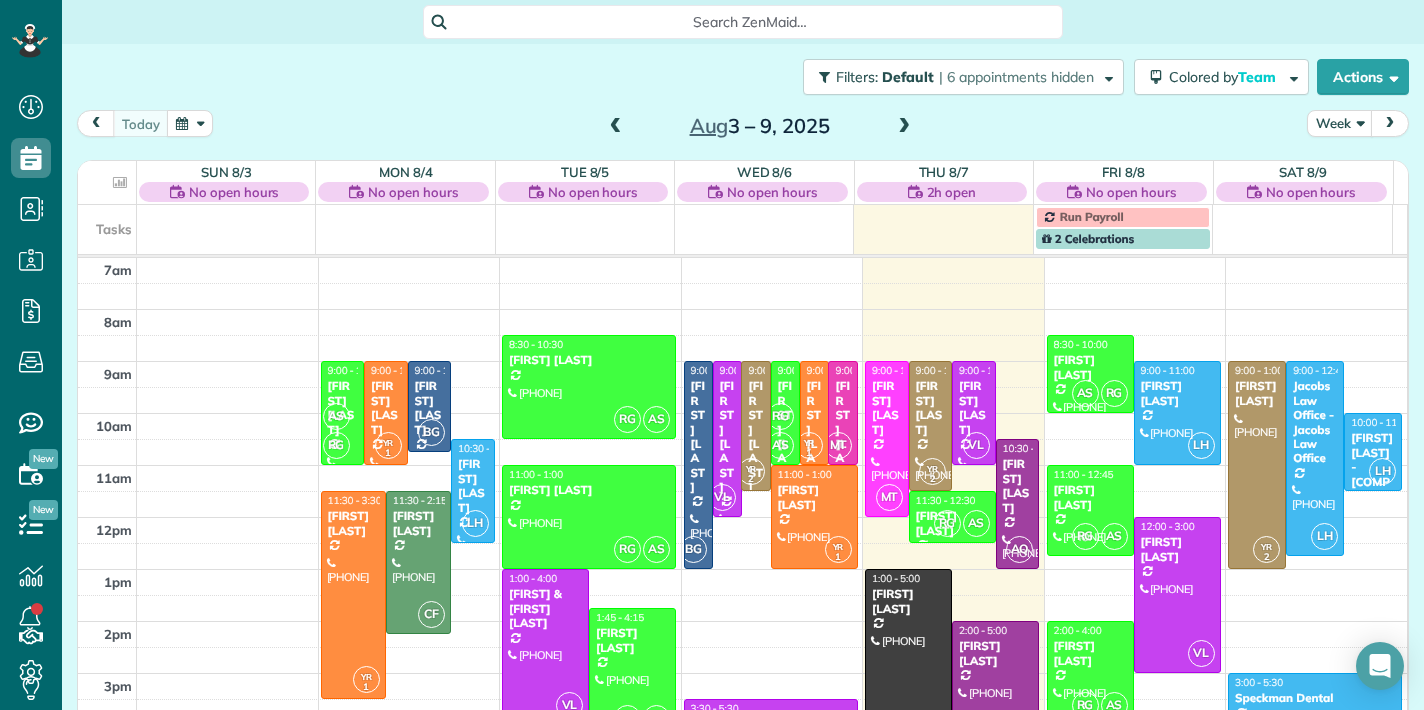 scroll, scrollTop: 0, scrollLeft: 0, axis: both 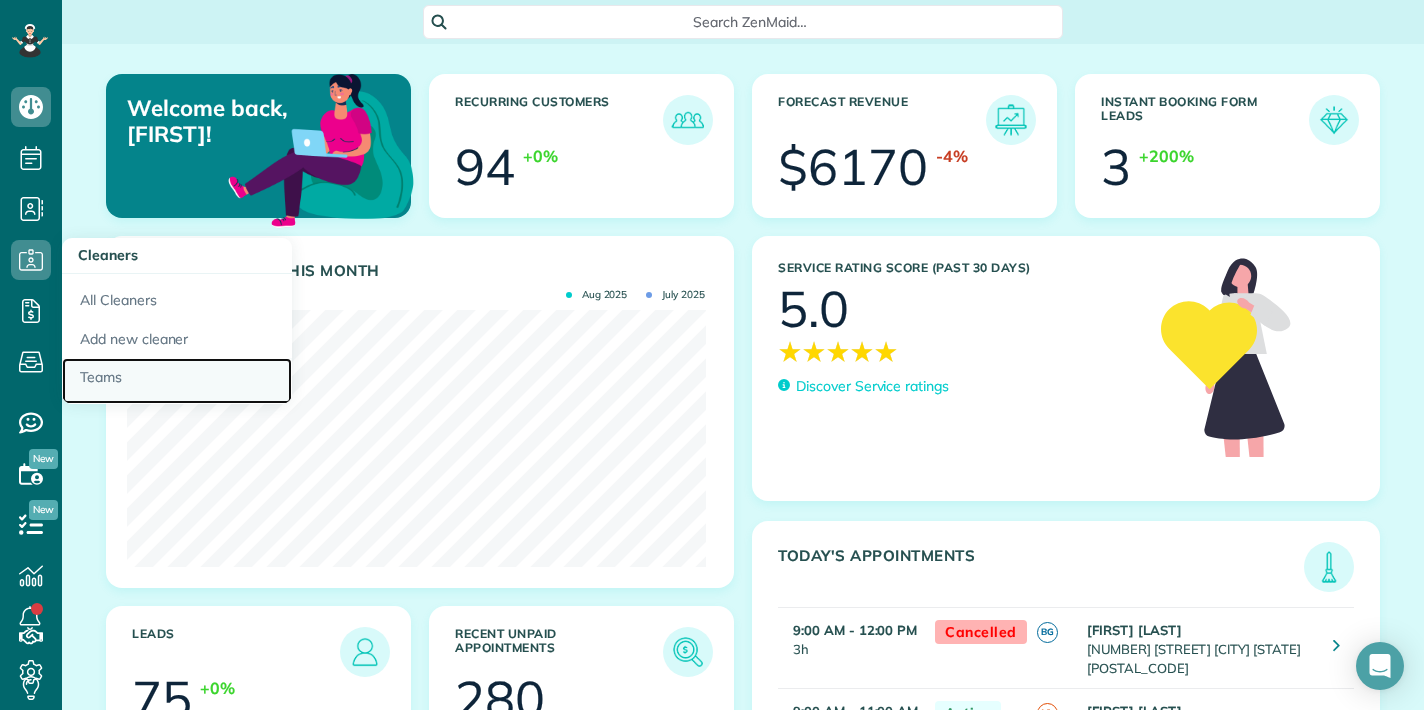 click on "Teams" at bounding box center (177, 381) 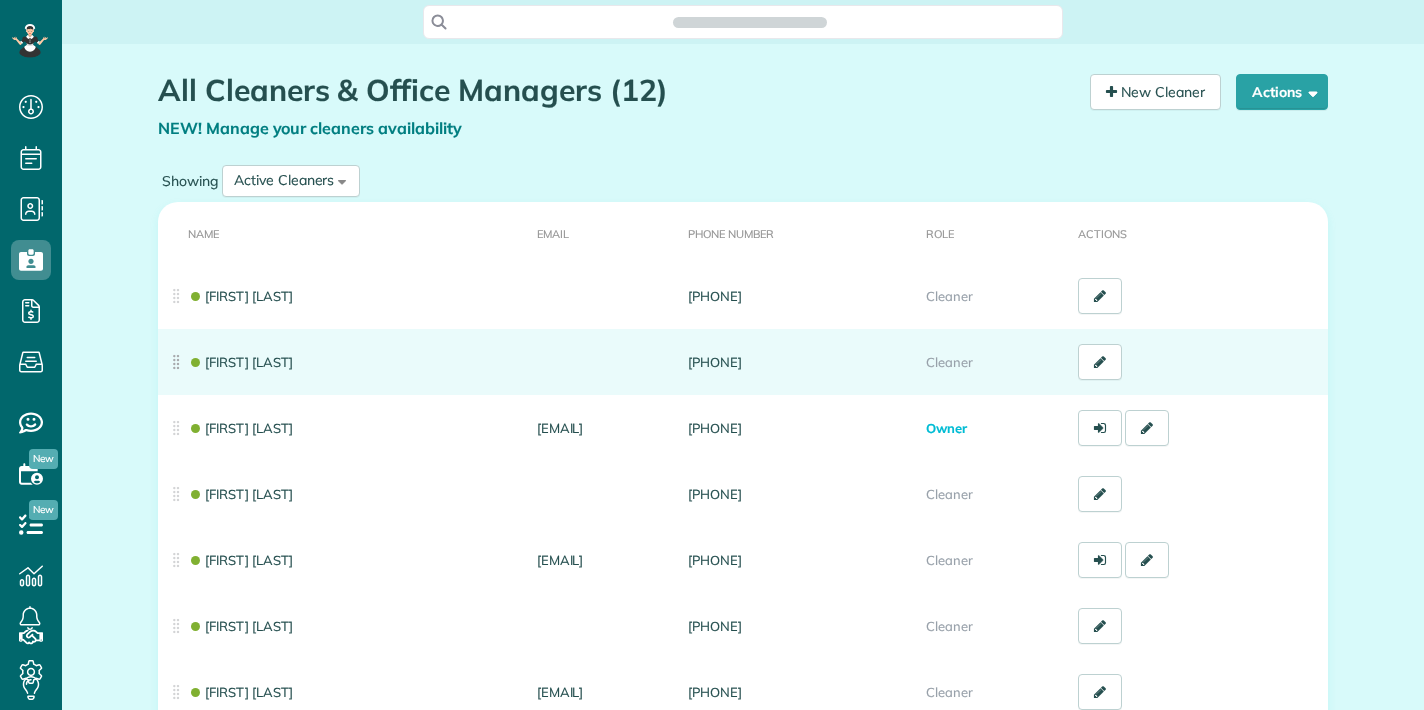 scroll, scrollTop: 0, scrollLeft: 0, axis: both 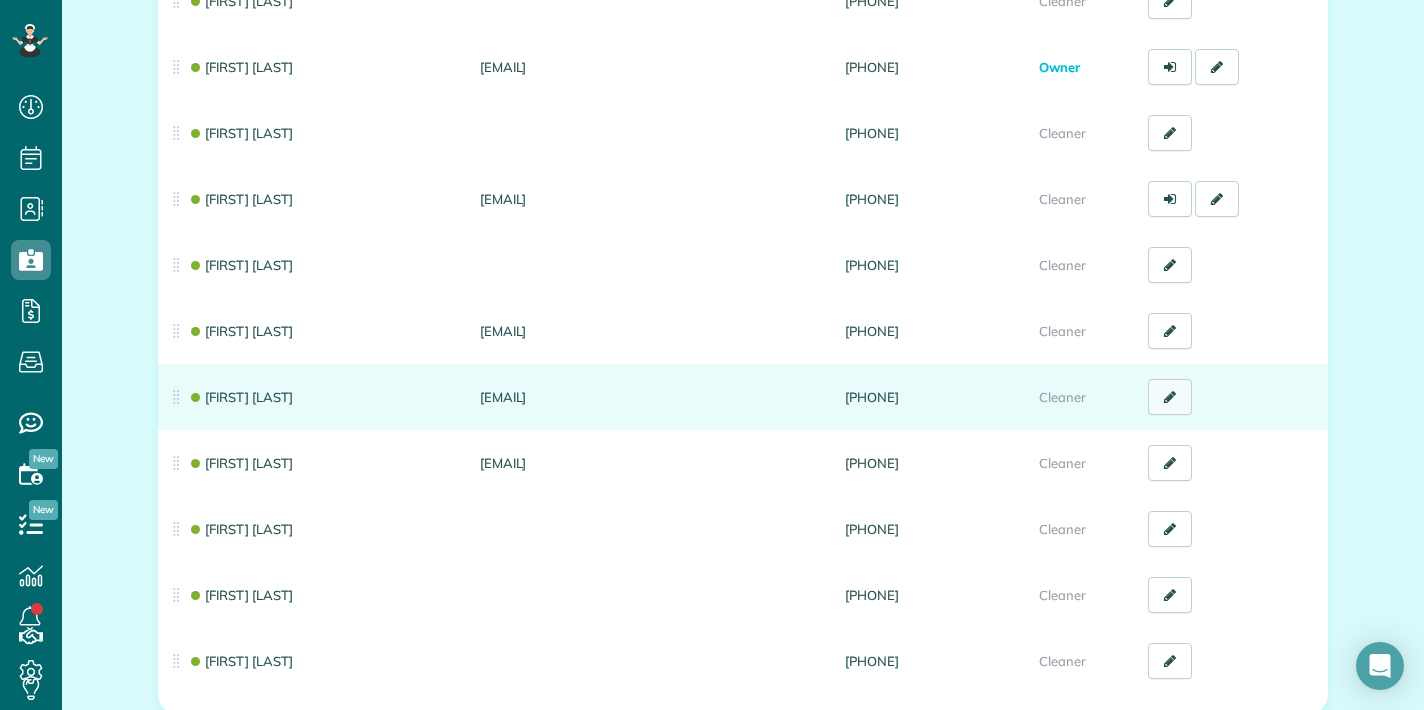 click at bounding box center [1170, 397] 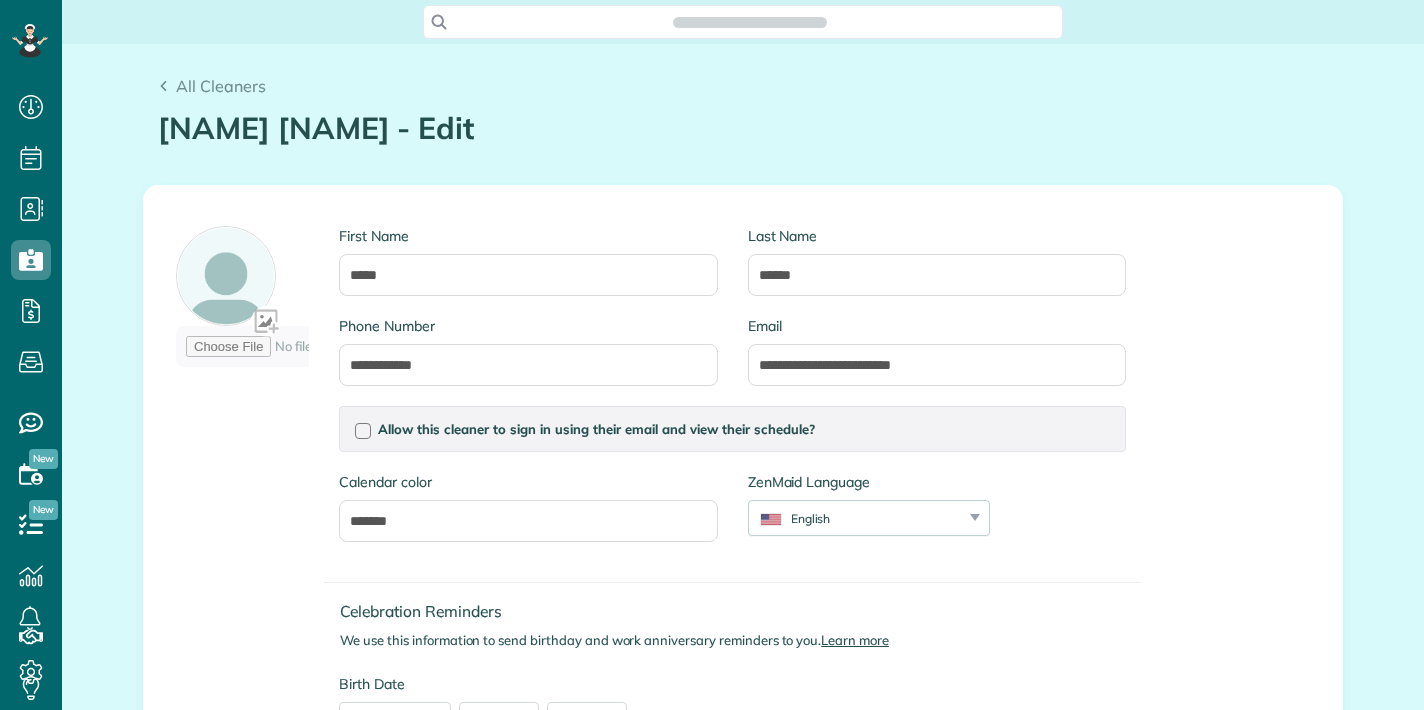 scroll, scrollTop: 0, scrollLeft: 0, axis: both 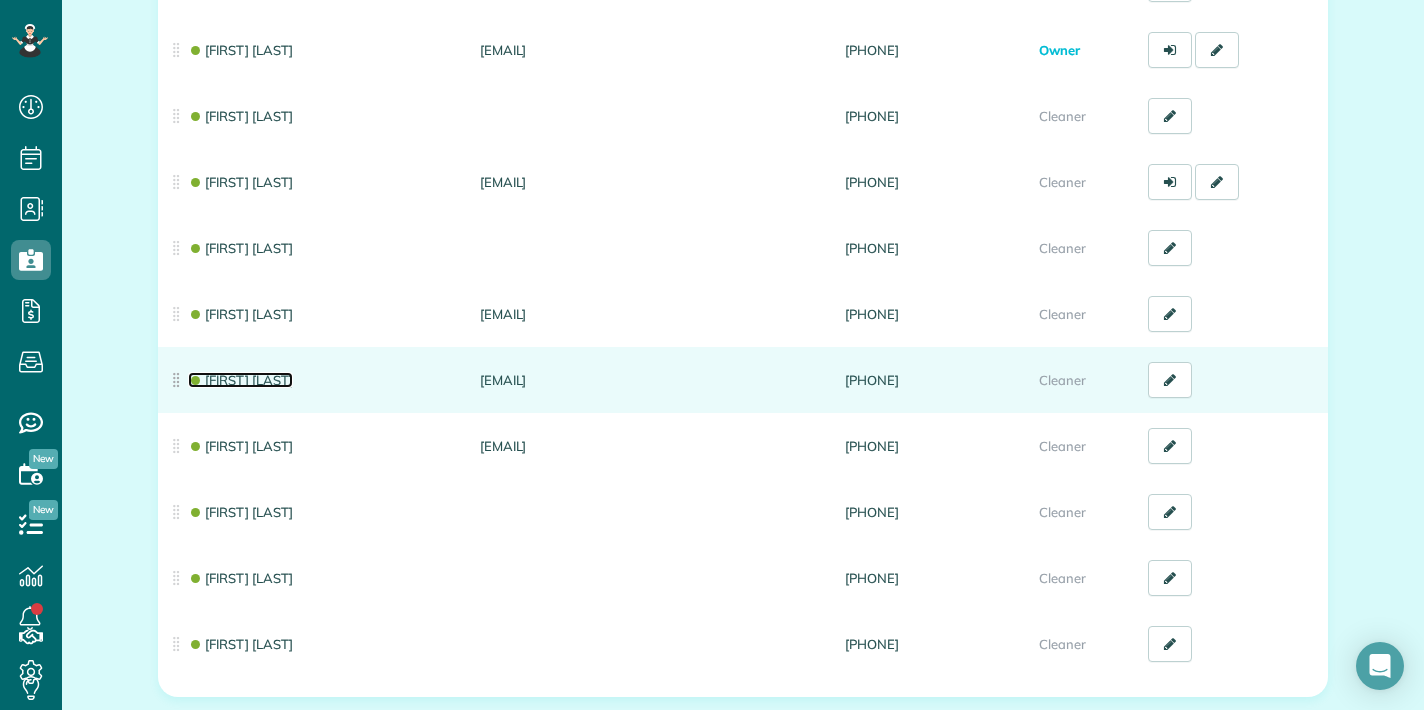 click on "[FIRST] [LAST]" at bounding box center [240, 380] 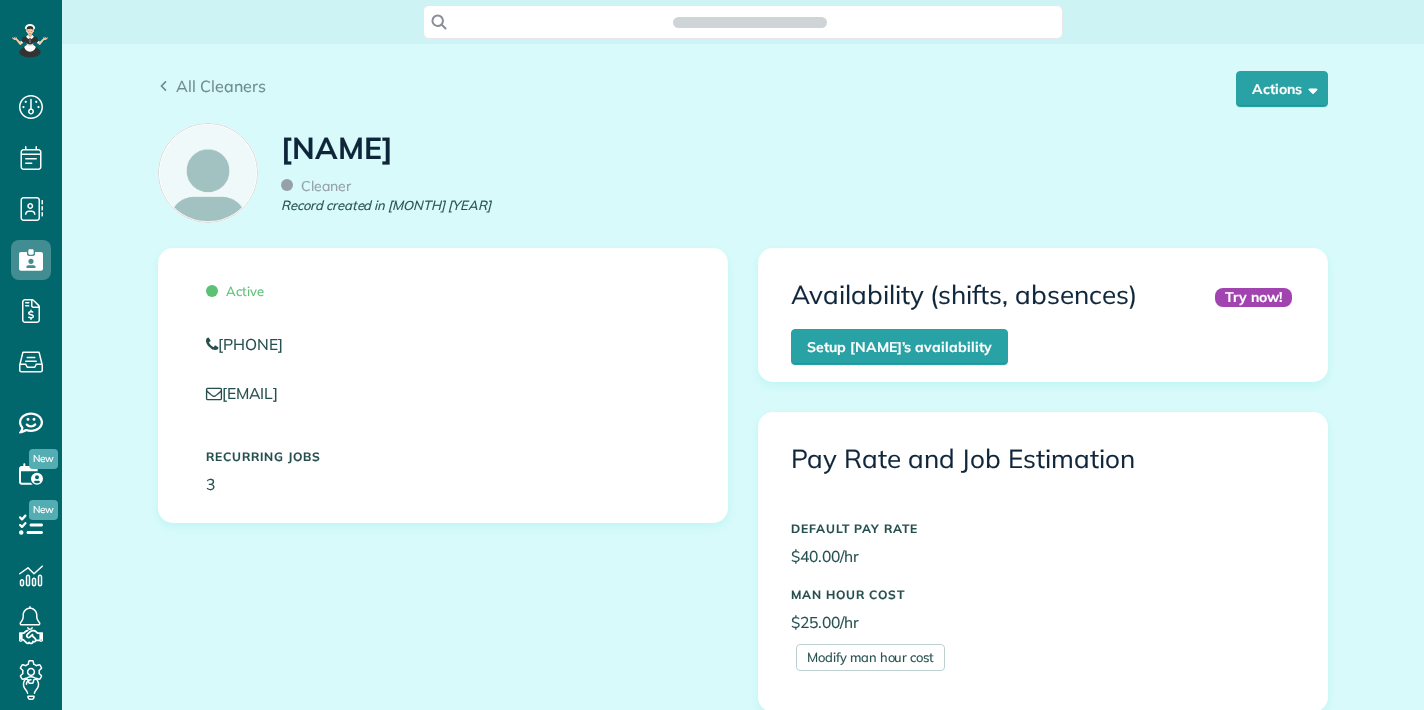 scroll, scrollTop: 0, scrollLeft: 0, axis: both 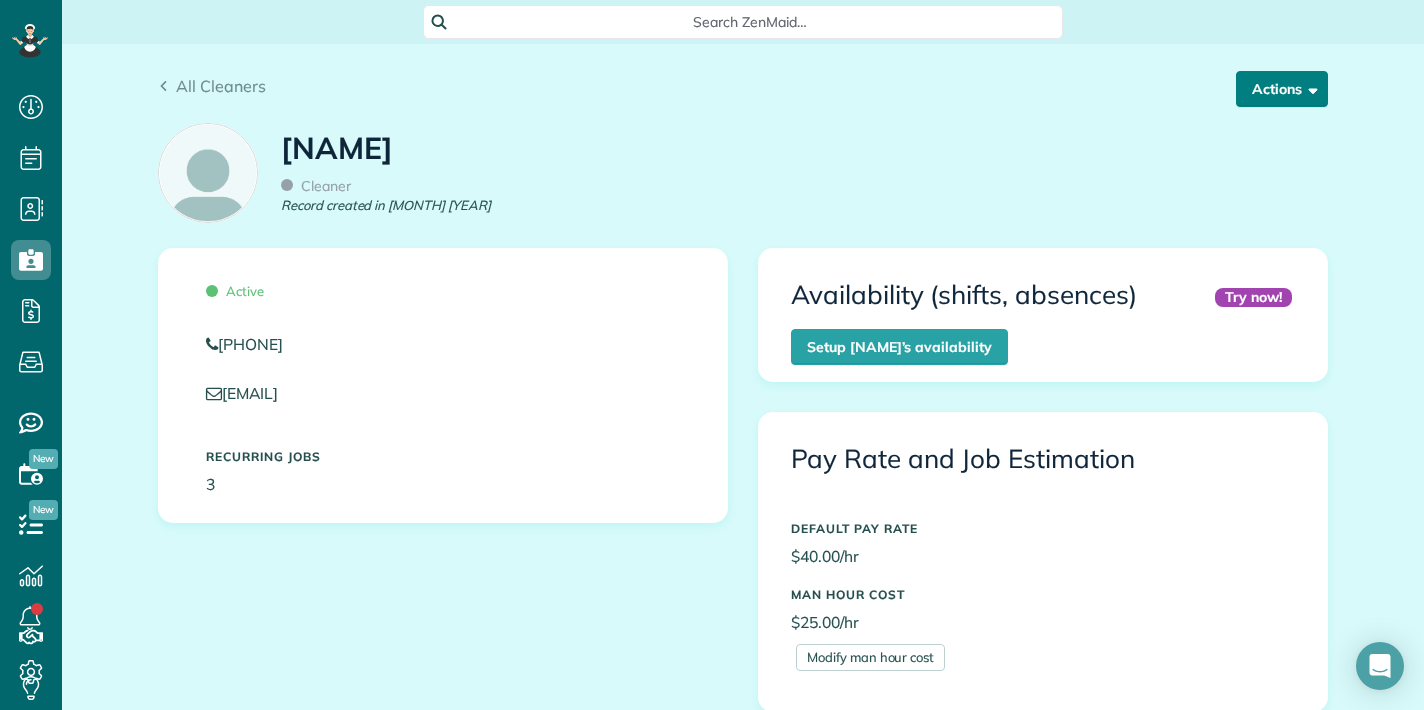 click on "Actions" at bounding box center [1282, 89] 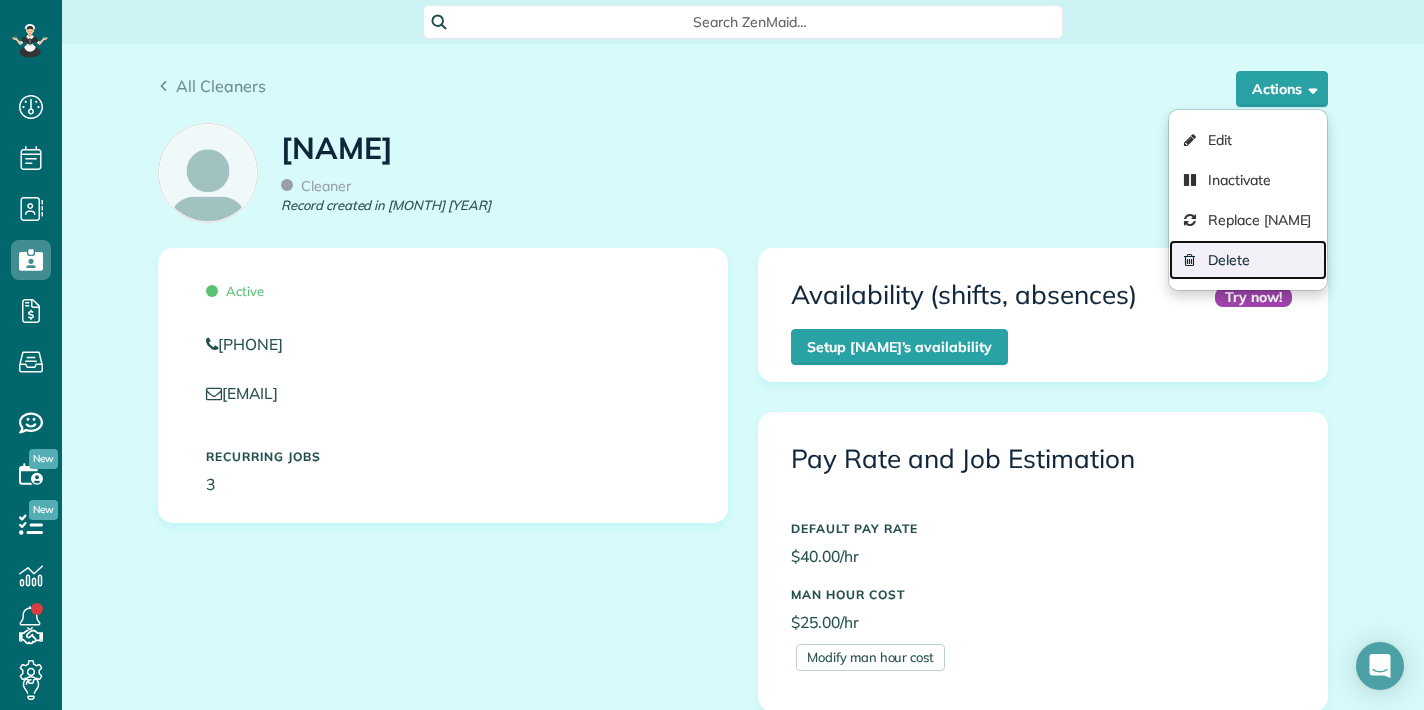click on "Delete" at bounding box center [1248, 260] 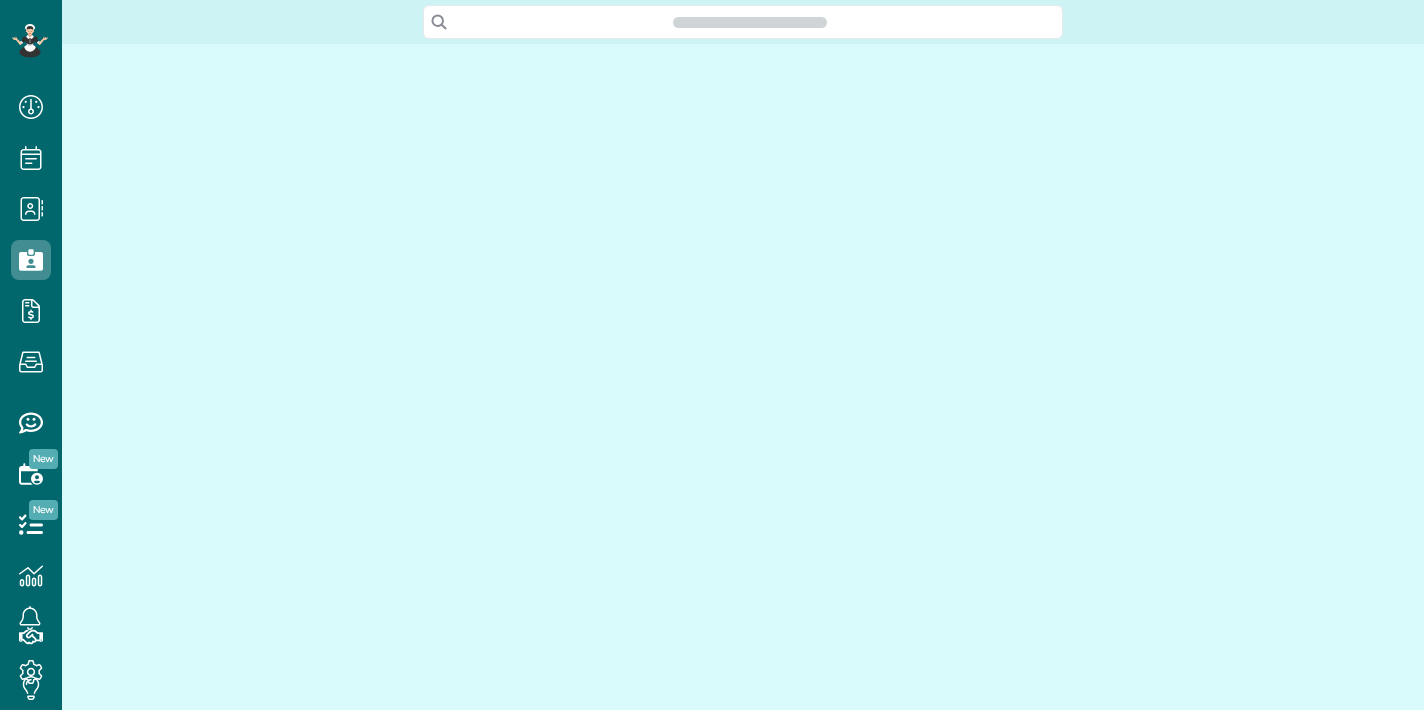 scroll, scrollTop: 0, scrollLeft: 0, axis: both 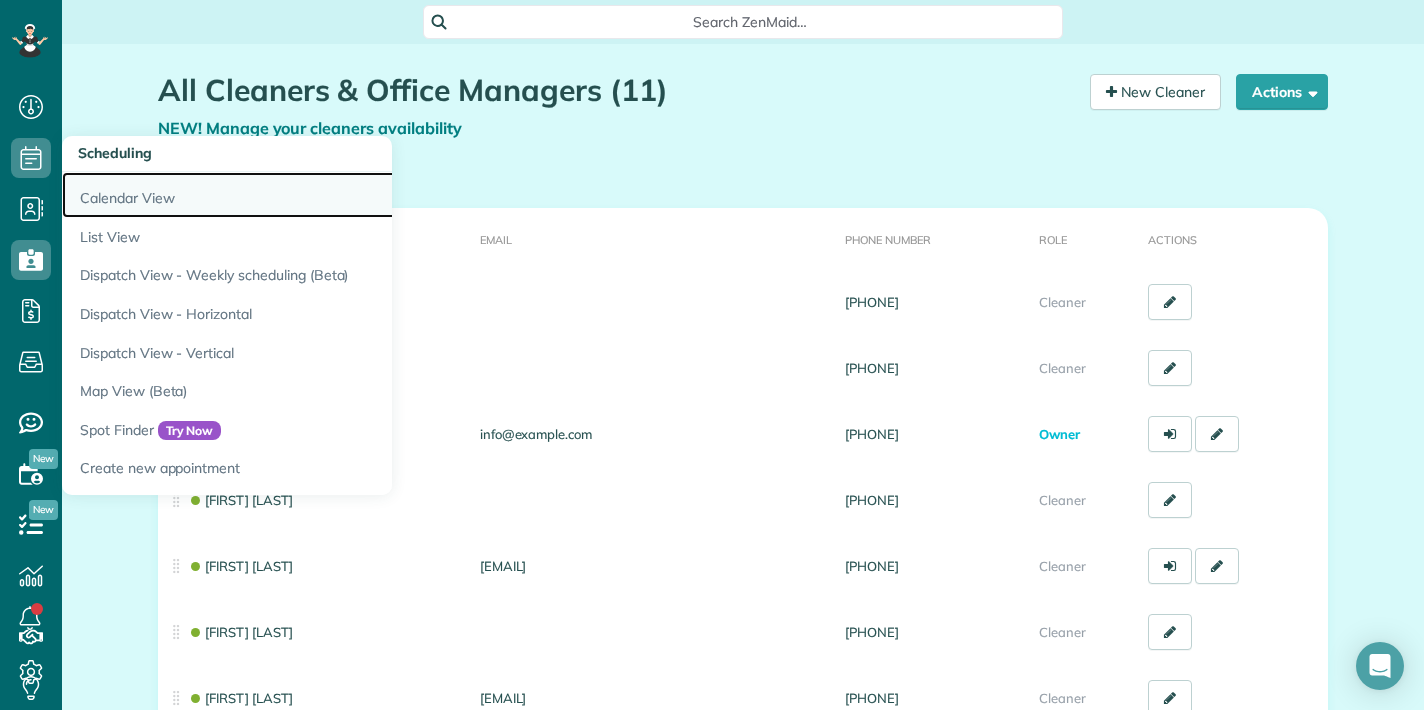 click on "Calendar View" at bounding box center (312, 195) 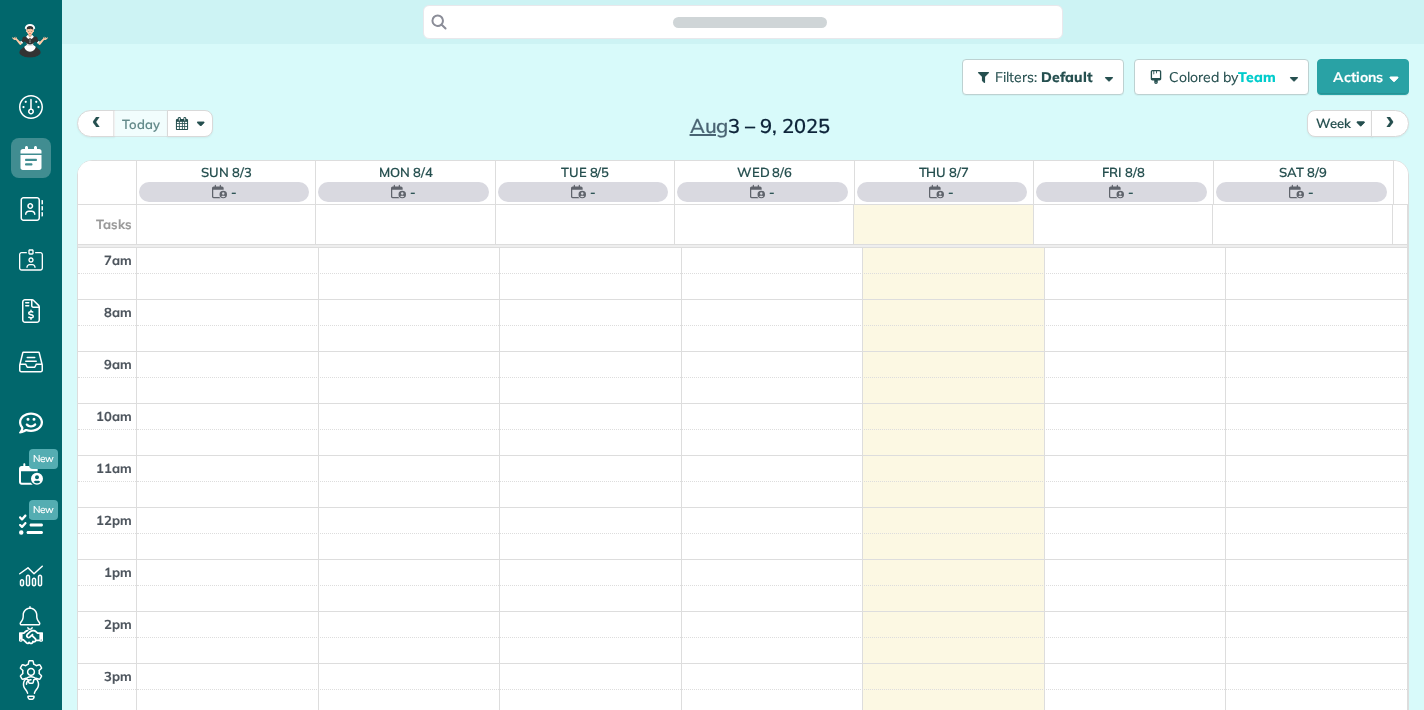 scroll, scrollTop: 0, scrollLeft: 0, axis: both 